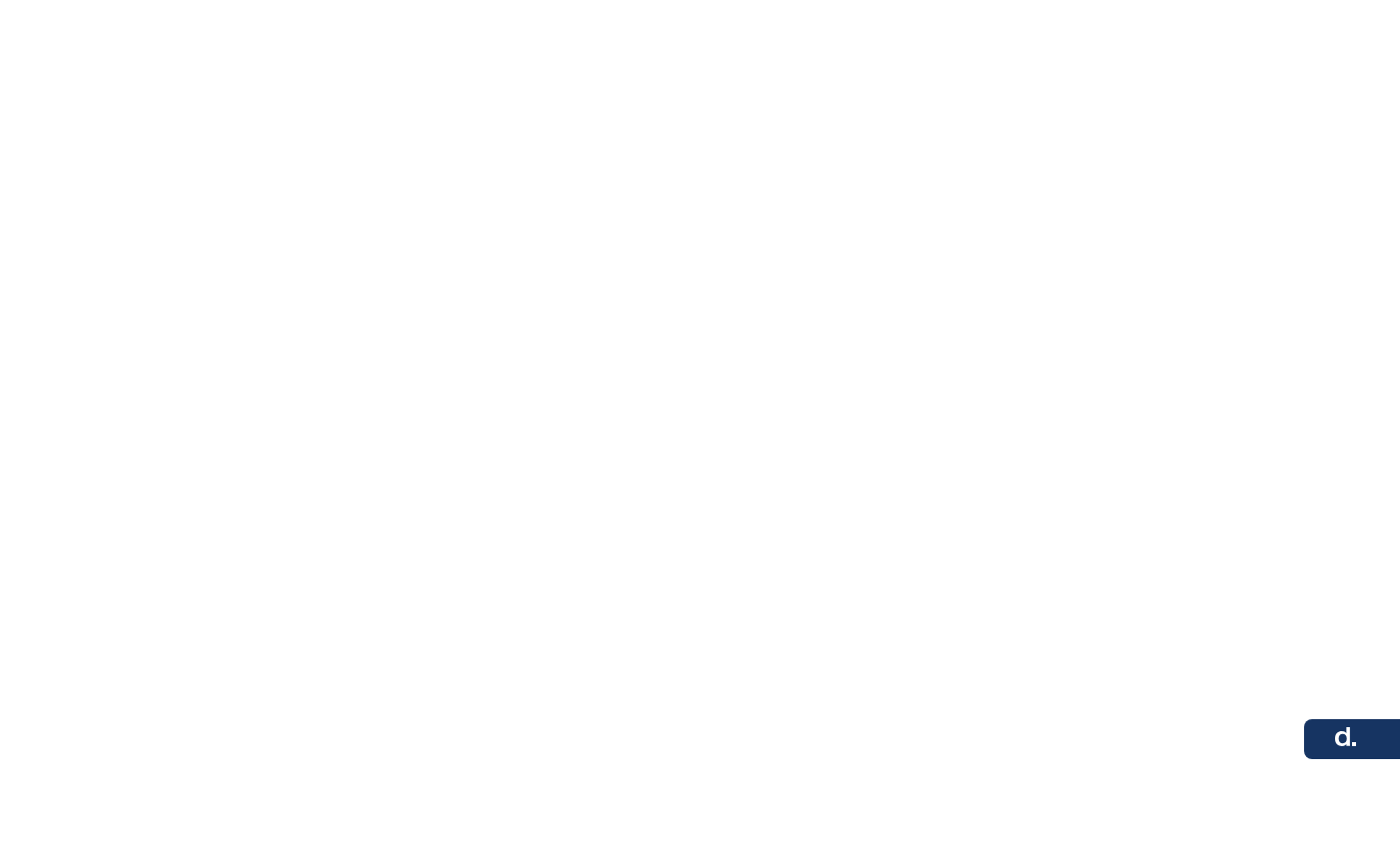 scroll, scrollTop: 0, scrollLeft: 0, axis: both 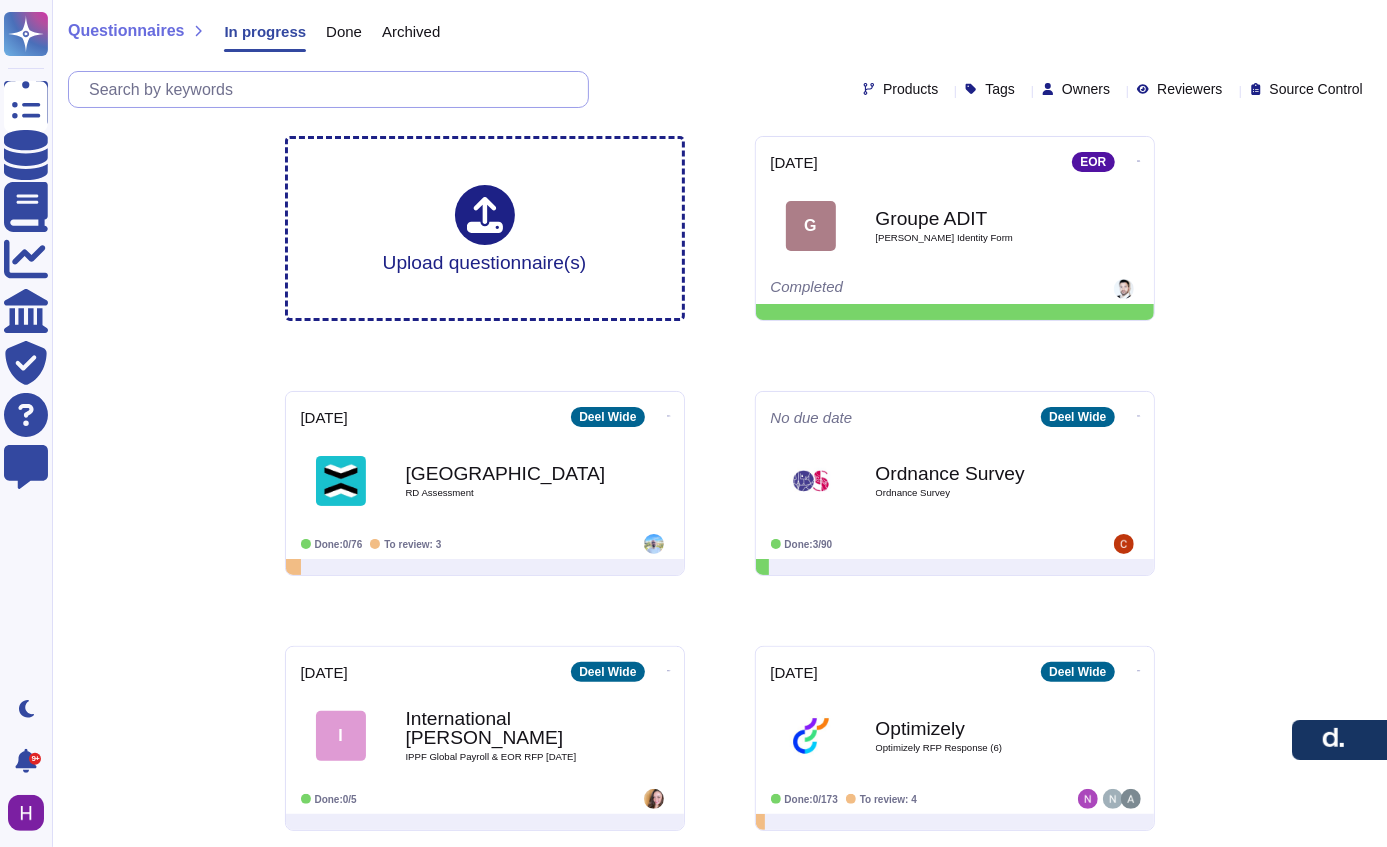 click at bounding box center [333, 89] 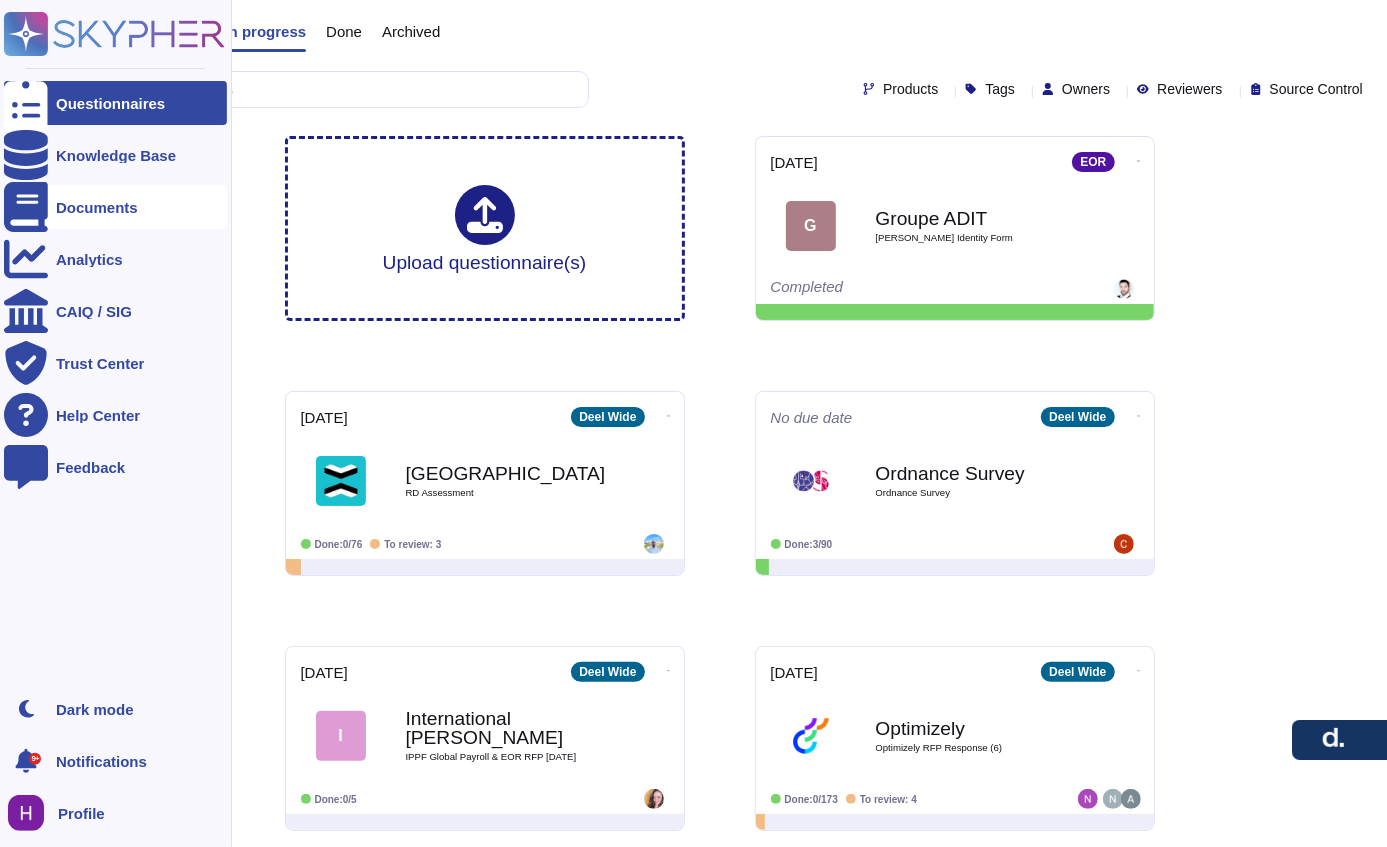 click at bounding box center [26, 207] 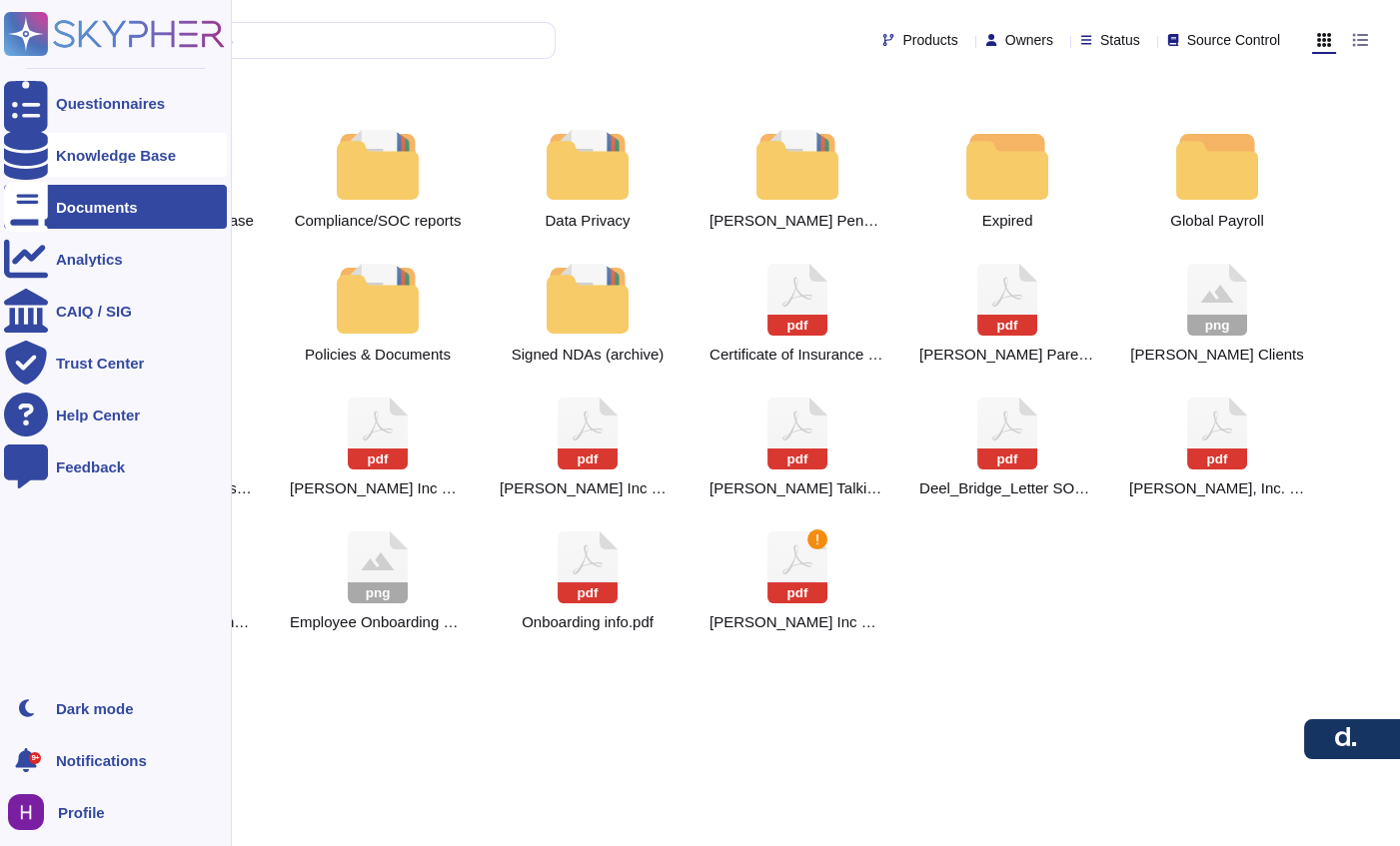 click on "Knowledge Base" at bounding box center (116, 155) 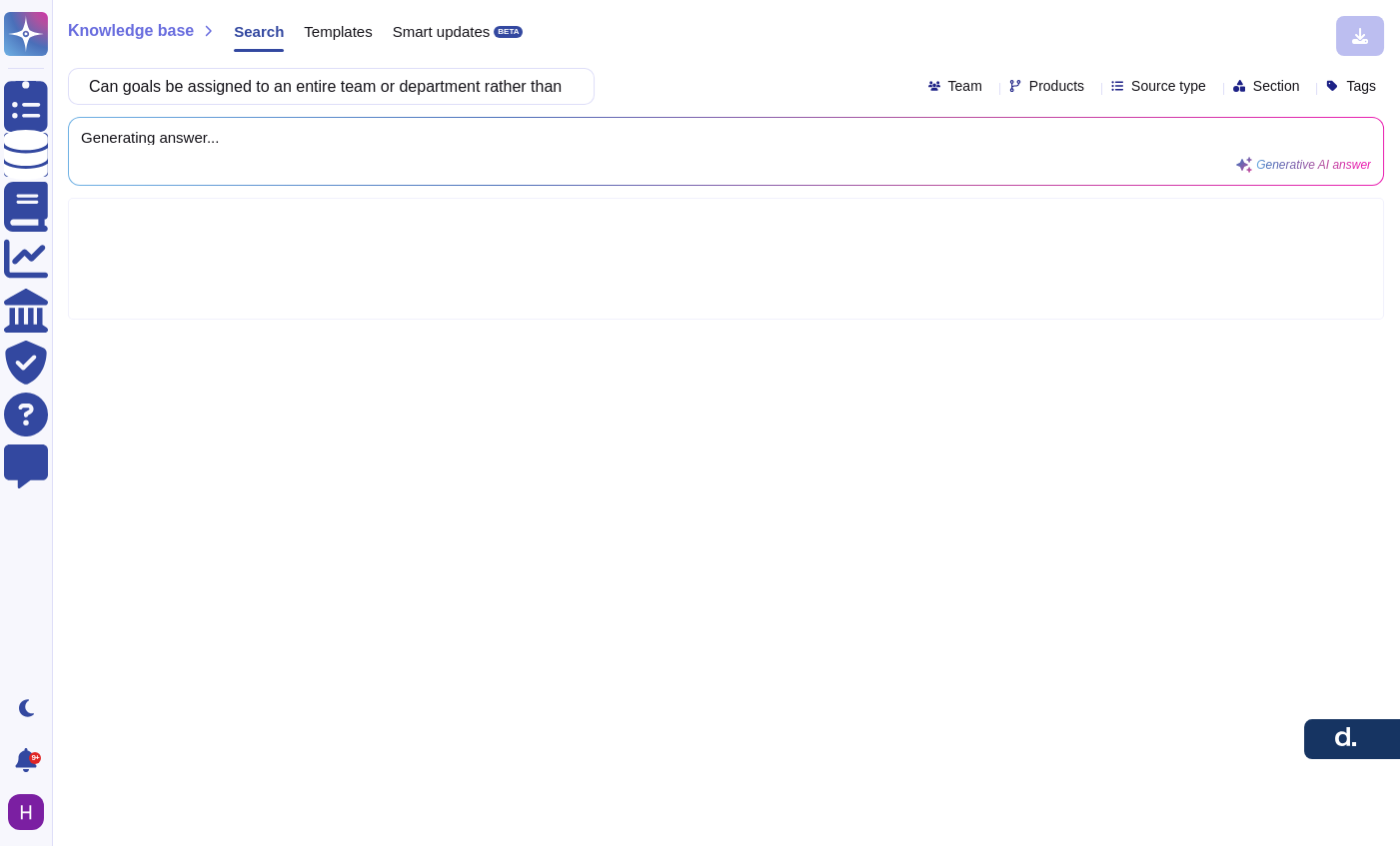 scroll, scrollTop: 0, scrollLeft: 114, axis: horizontal 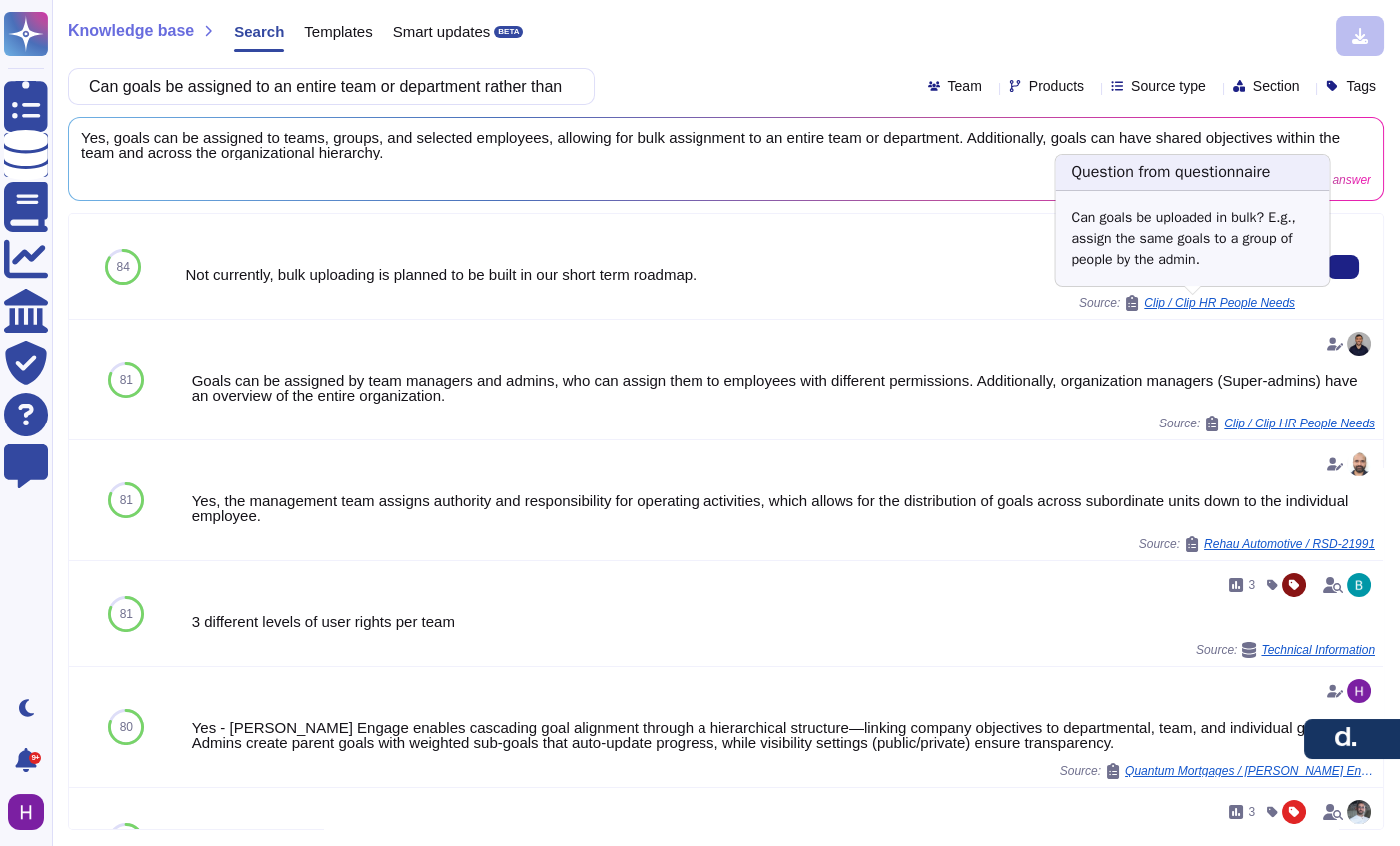 click on "Clip / Clip HR People Needs" at bounding box center [1209, 303] 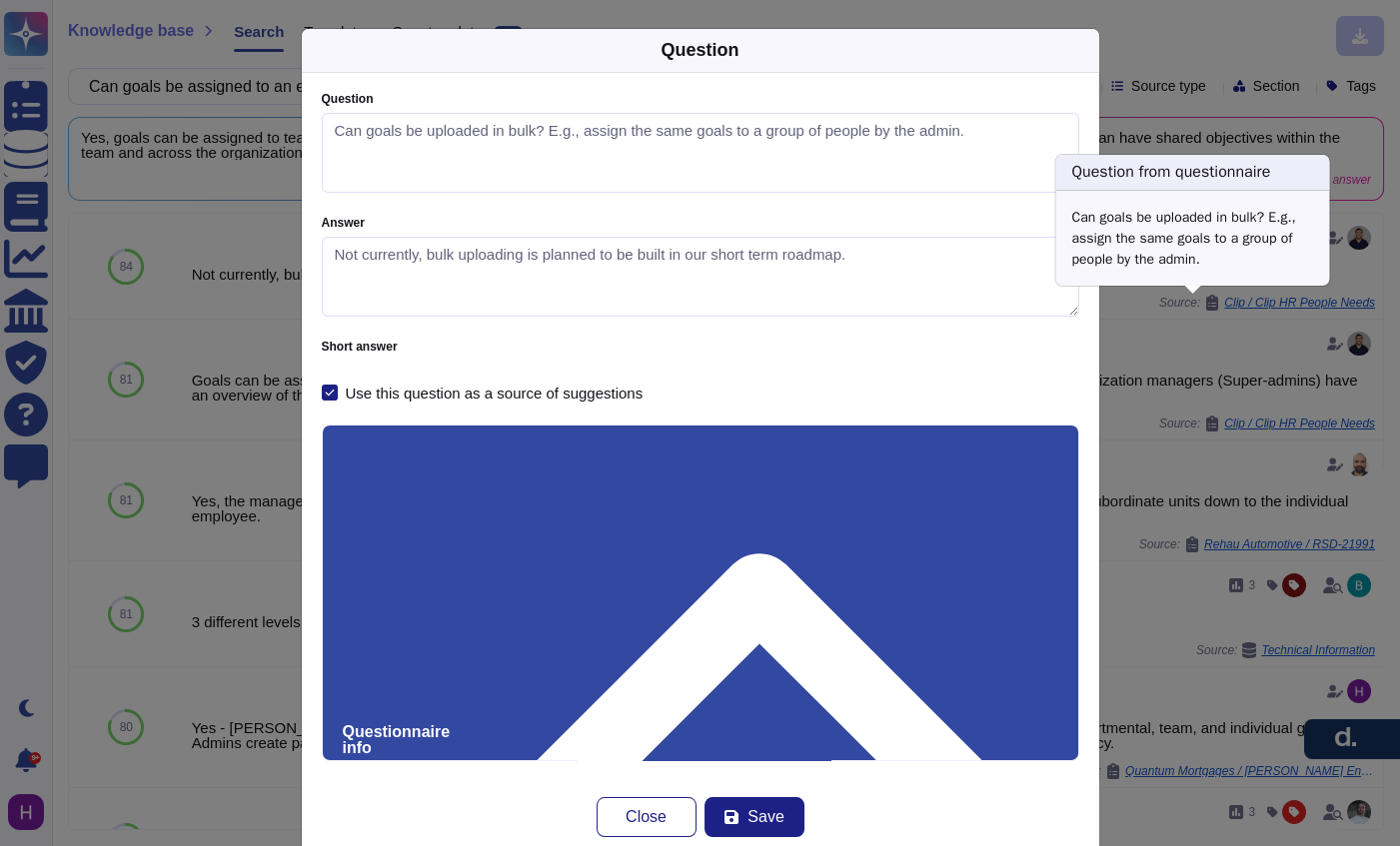 type on "Can goals be uploaded in bulk? E.g., assign the same goals to a group of people by the admin." 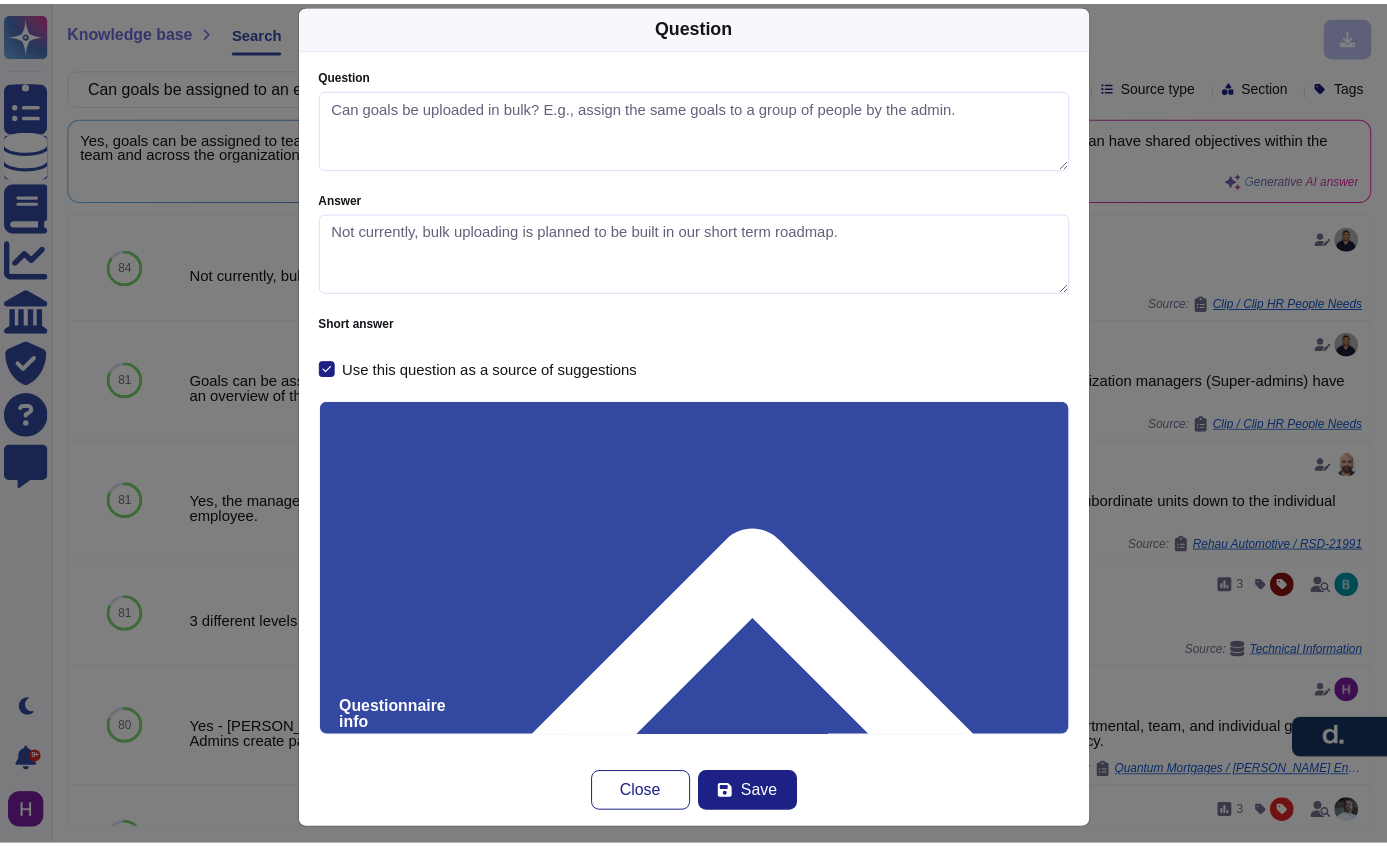 scroll, scrollTop: 35, scrollLeft: 0, axis: vertical 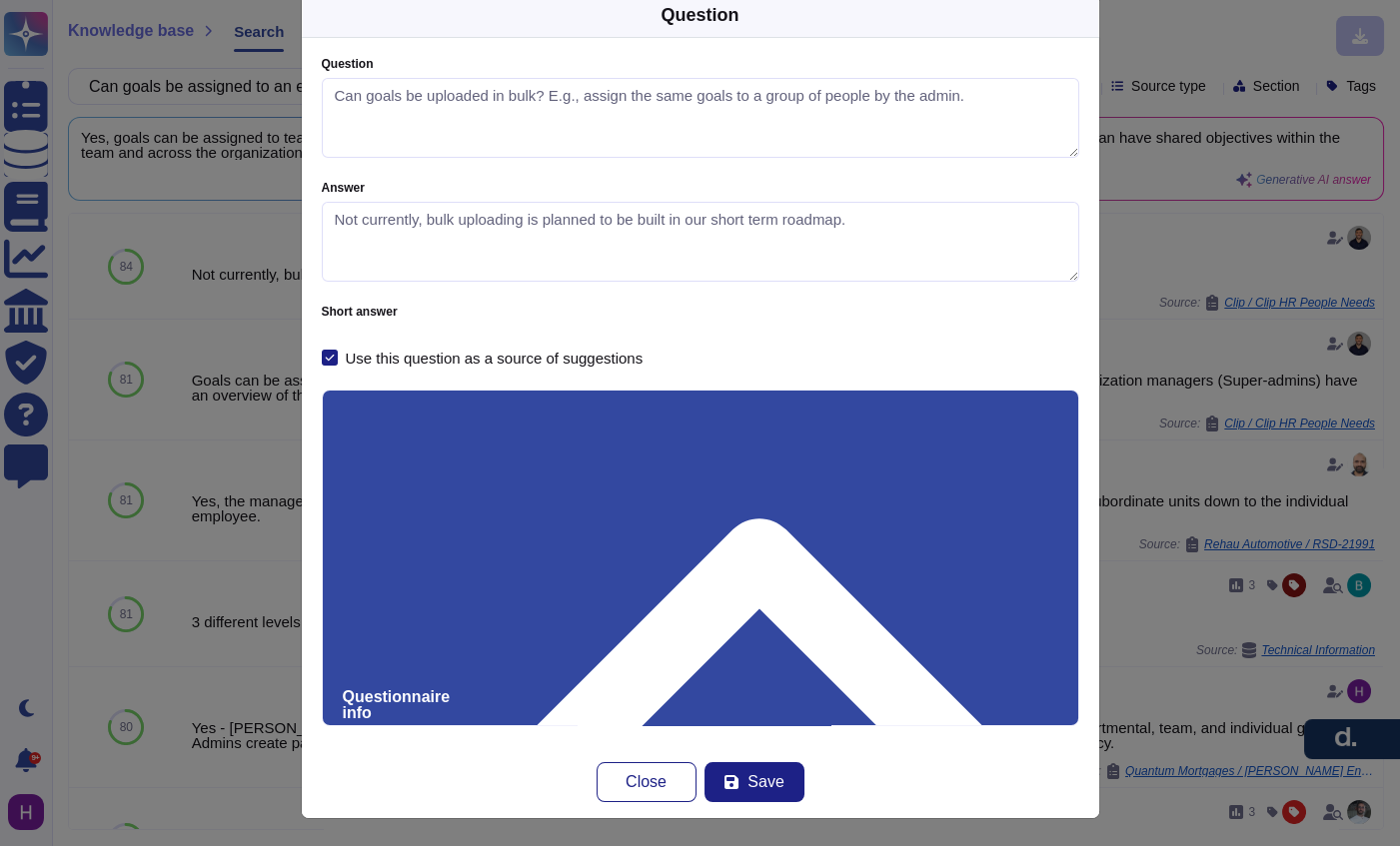 click on "Clip HR People Needs" at bounding box center (700, 1075) 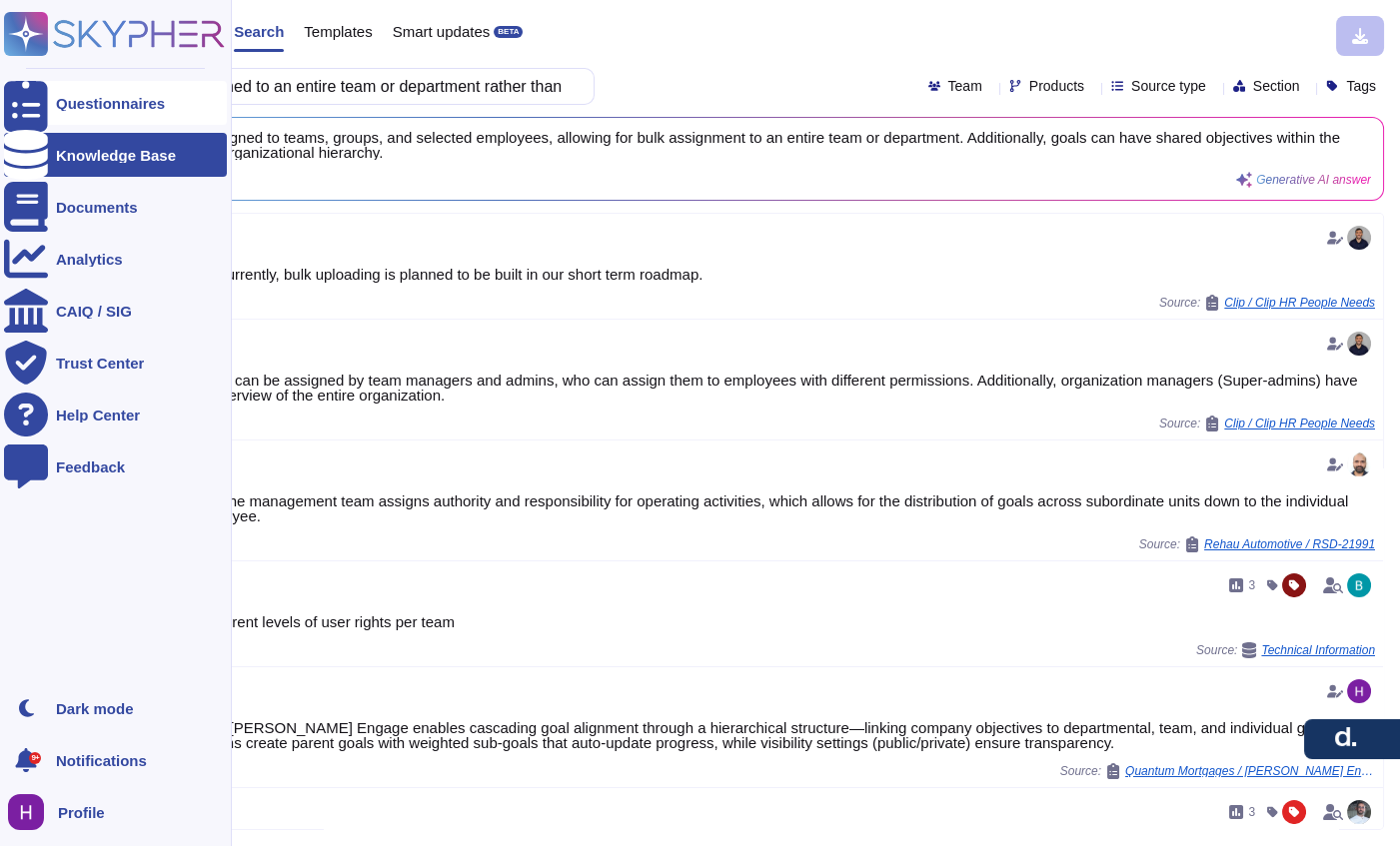 click at bounding box center [26, 103] 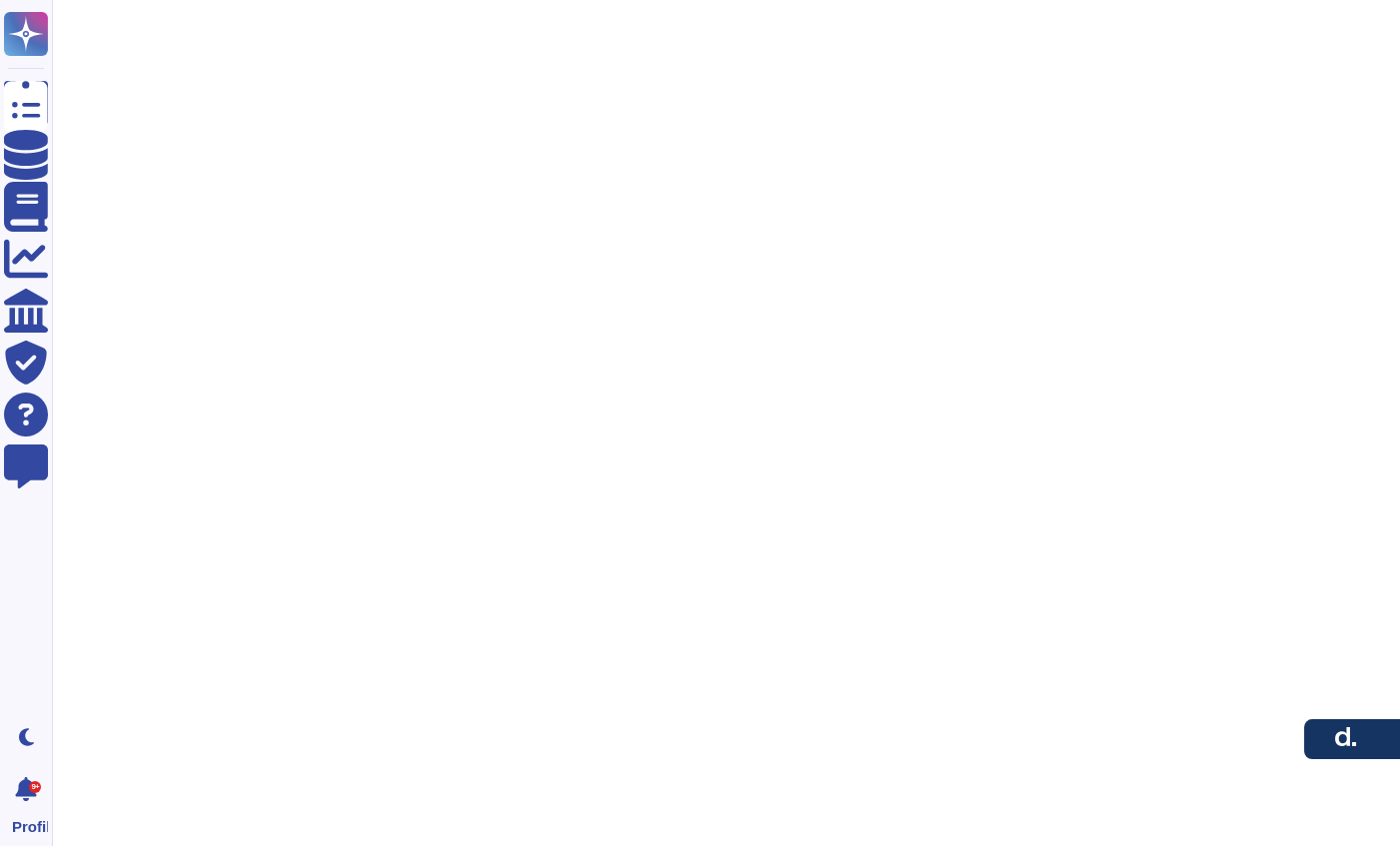 click on "Questionnaires Knowledge Base Documents Analytics CAIQ / SIG Trust Center Help Center Feedback Dark mode 9+ Notifications Profile" at bounding box center [700, 50] 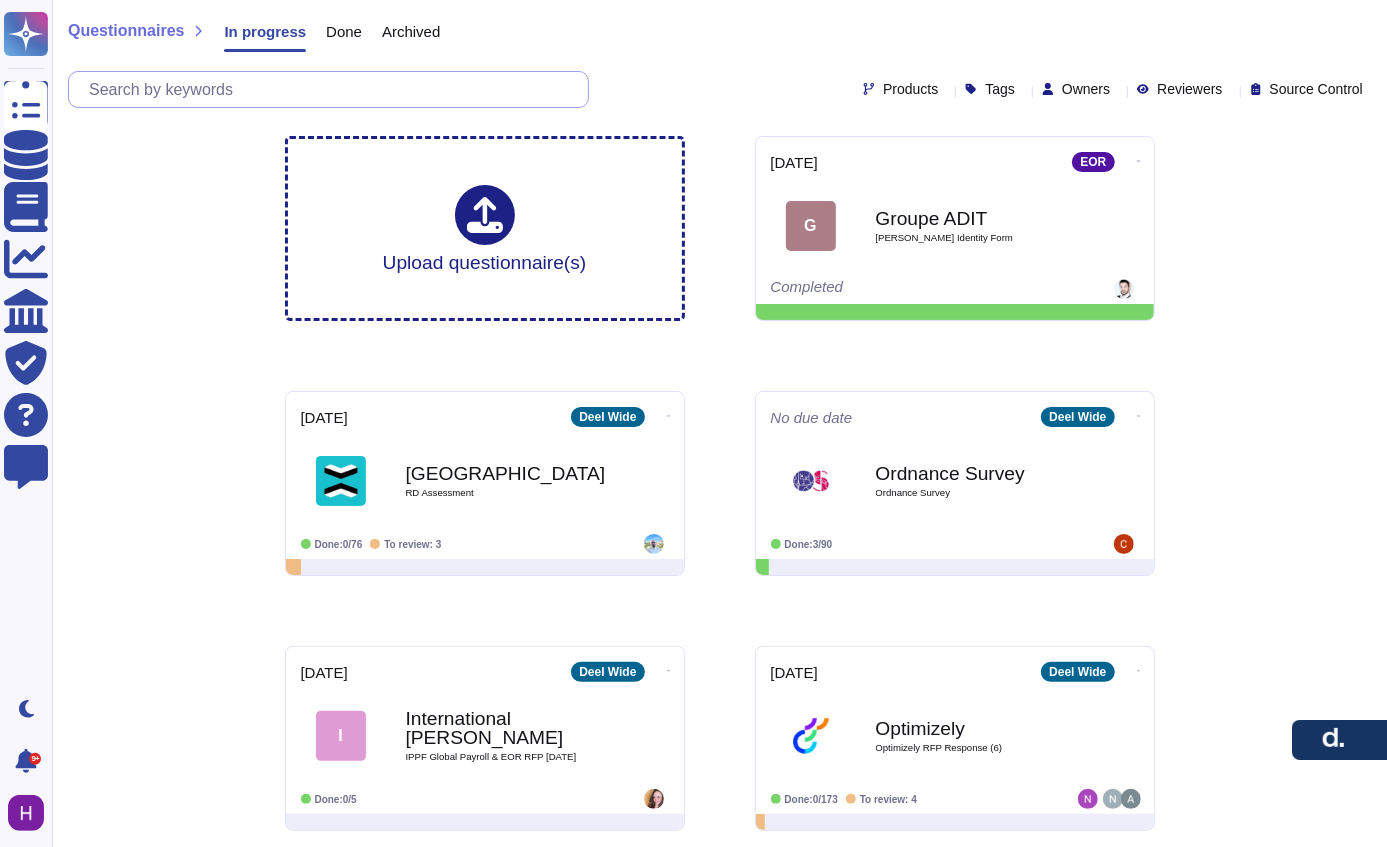 click at bounding box center [333, 89] 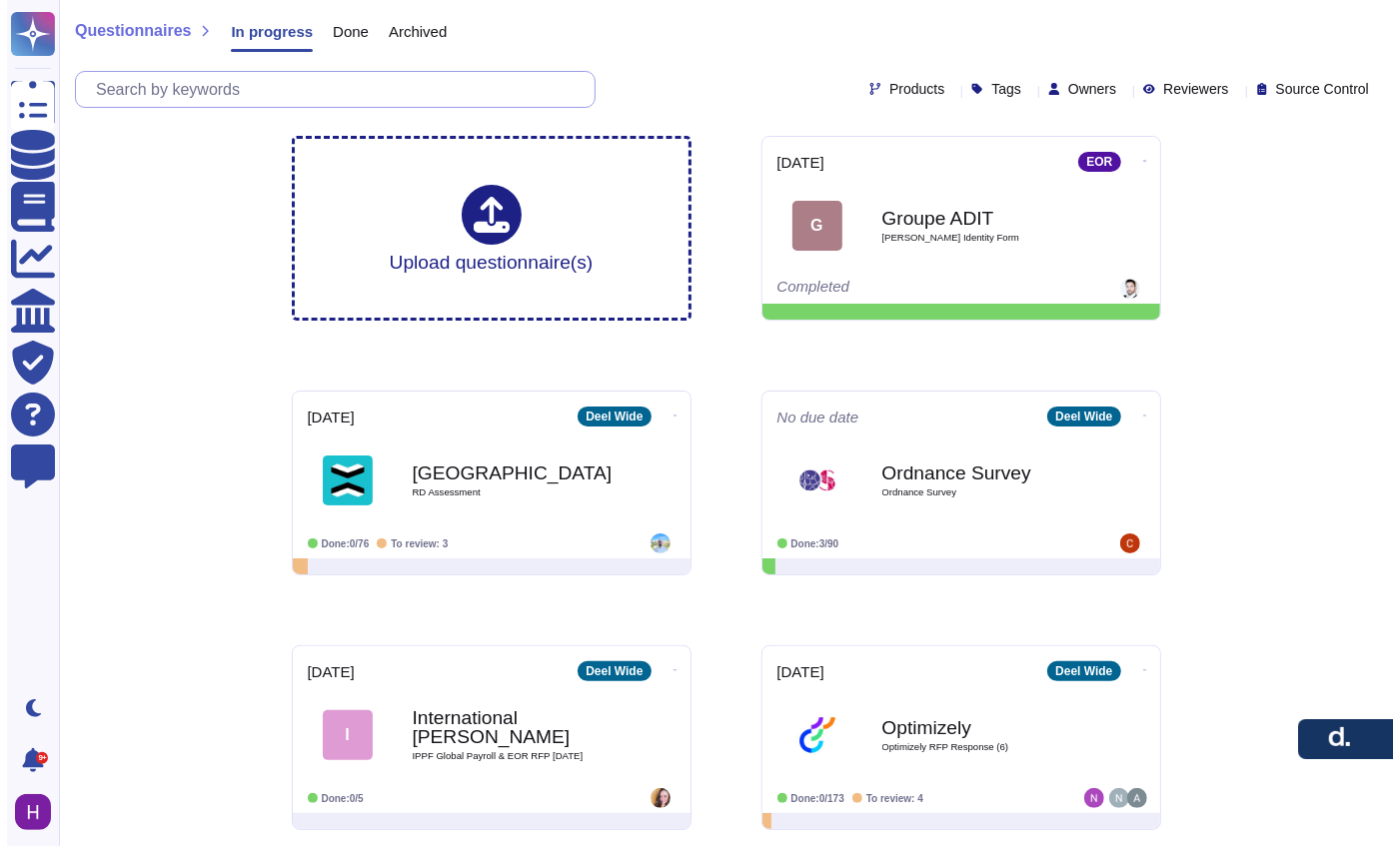 paste on "Clip HR People Needs" 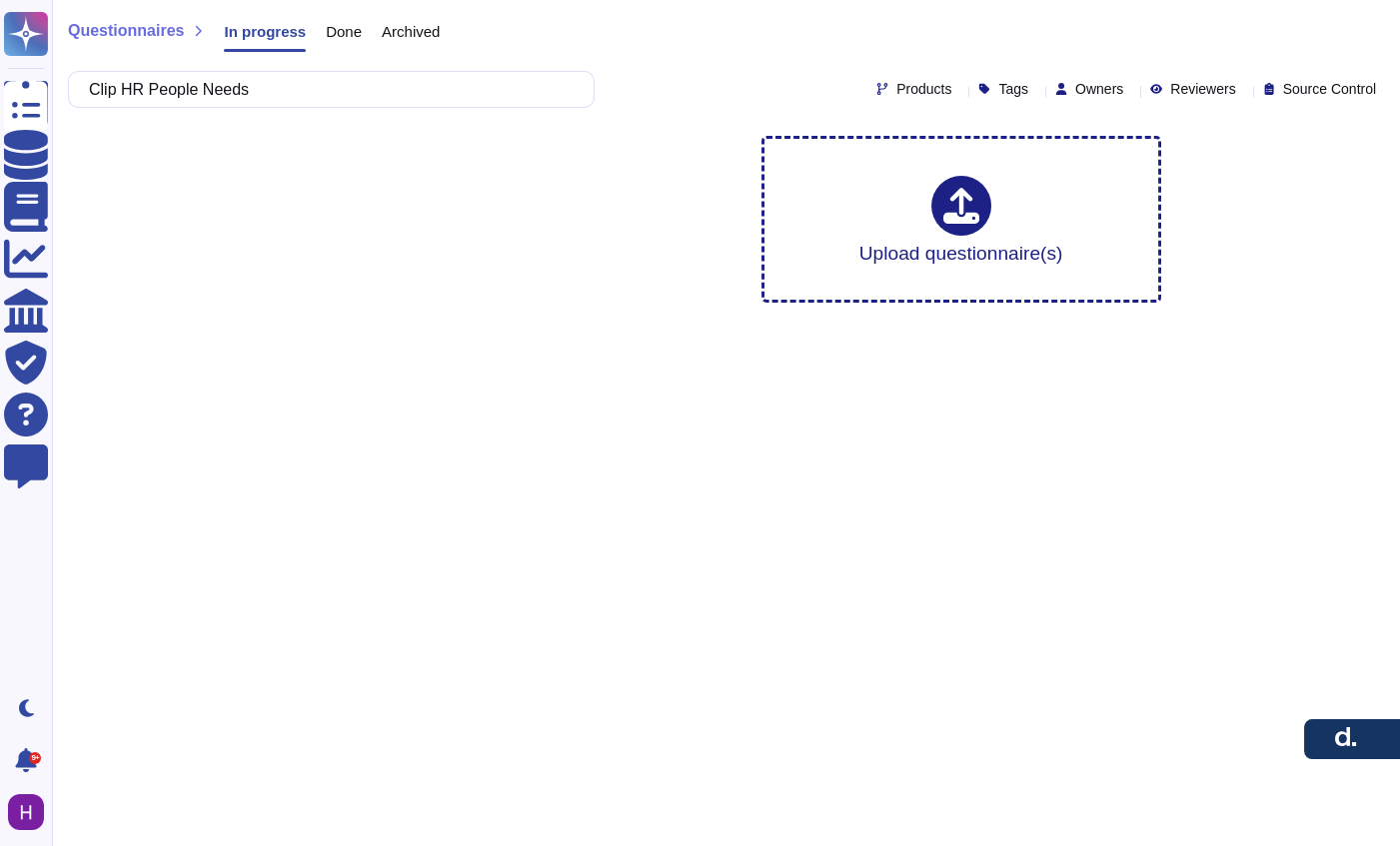 click on "Upload questionnaire(s)" at bounding box center (726, 219) 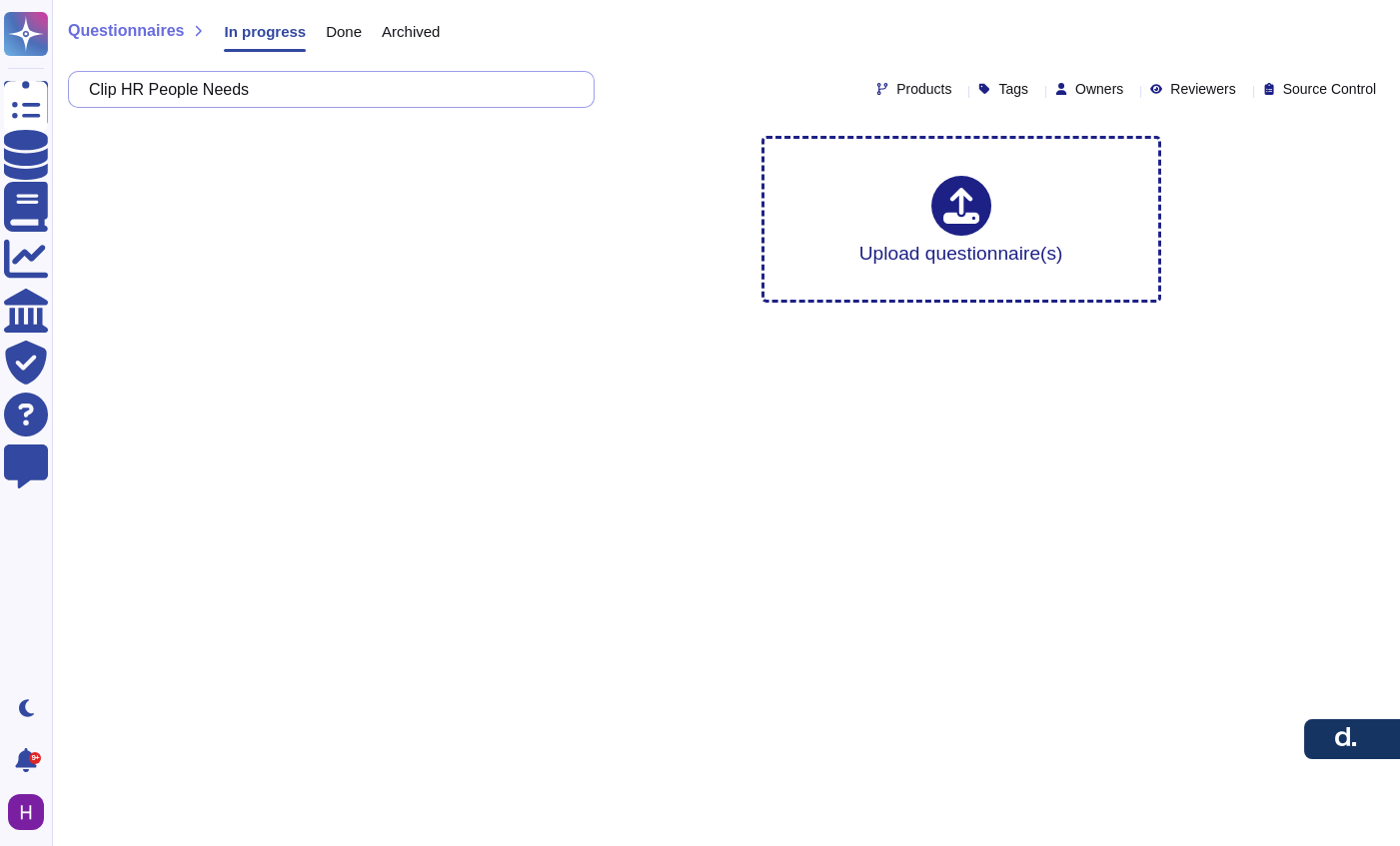 click on "Clip HR People Needs" at bounding box center [326, 89] 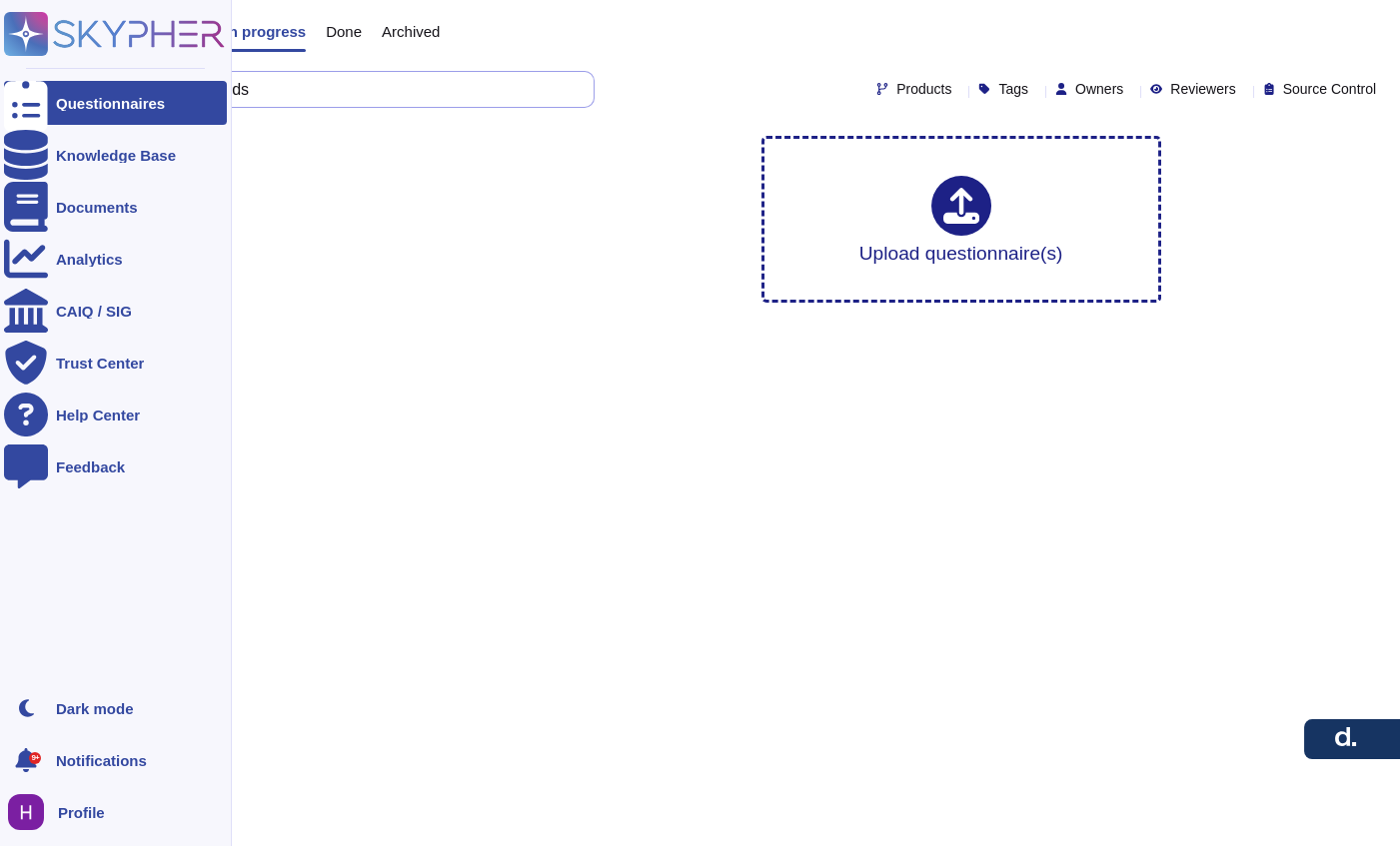 drag, startPoint x: 164, startPoint y: 83, endPoint x: 0, endPoint y: 75, distance: 164.195 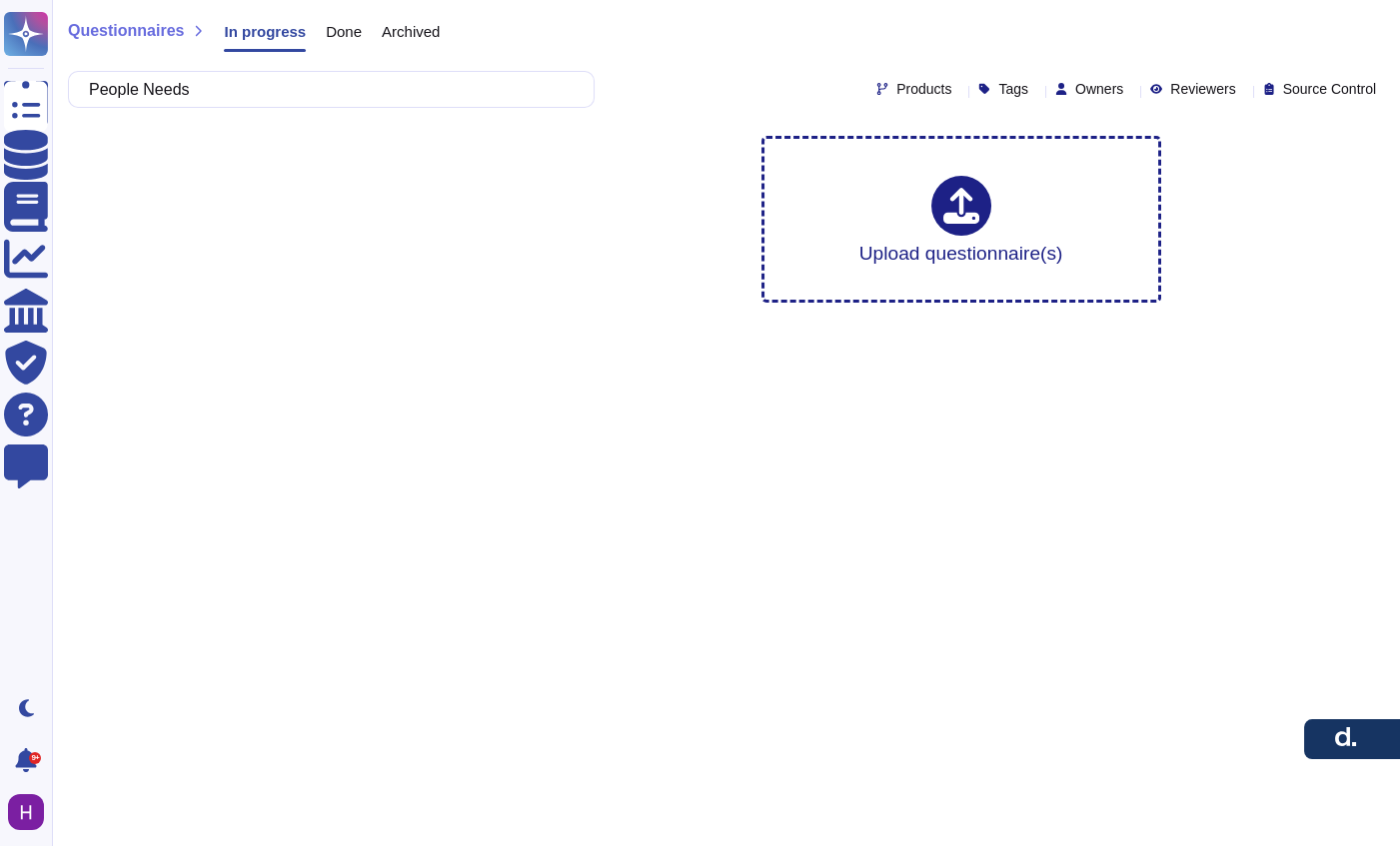 type on "People Needs" 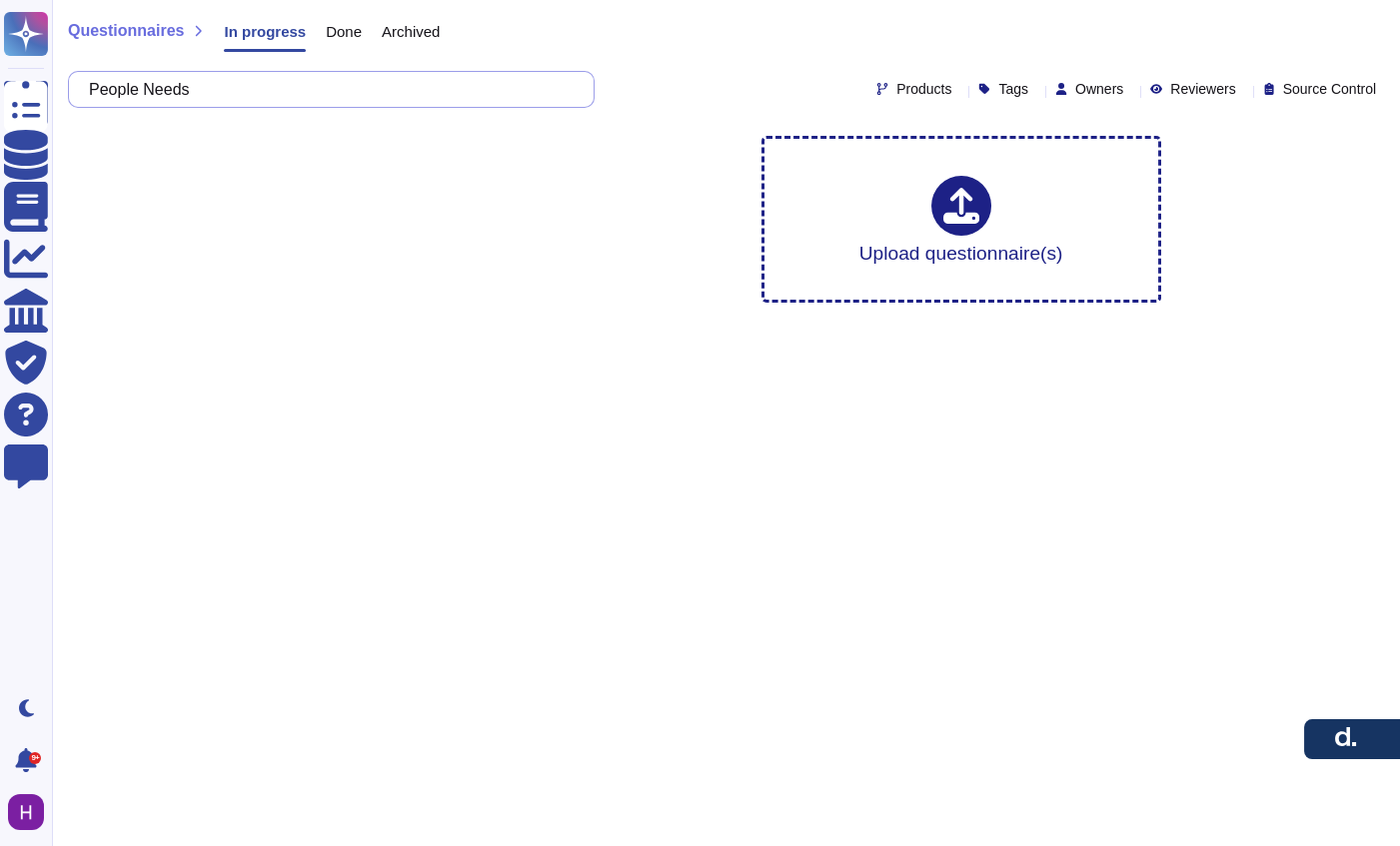 click on "People Needs" at bounding box center (326, 89) 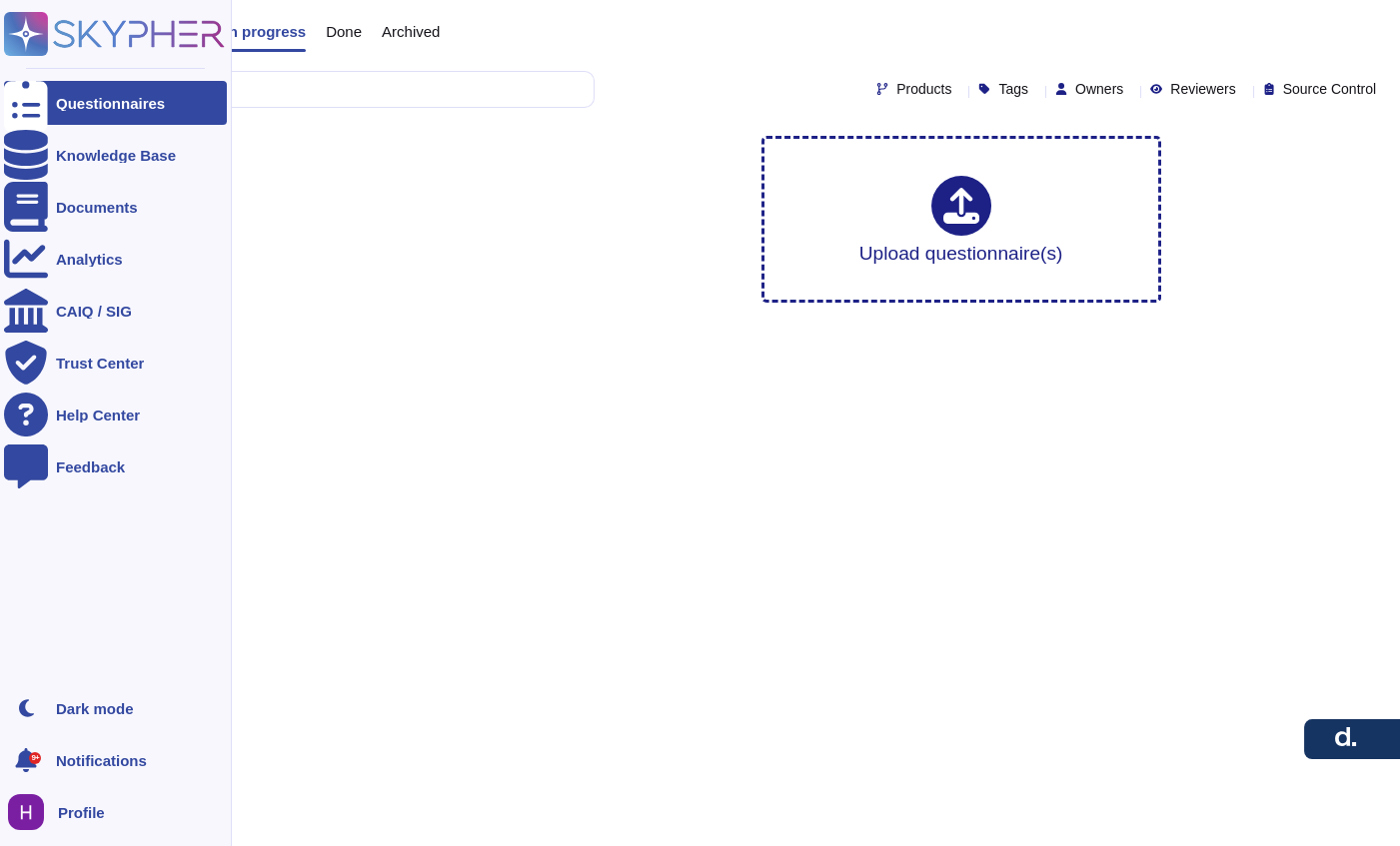 click on "Questionnaires" at bounding box center (110, 103) 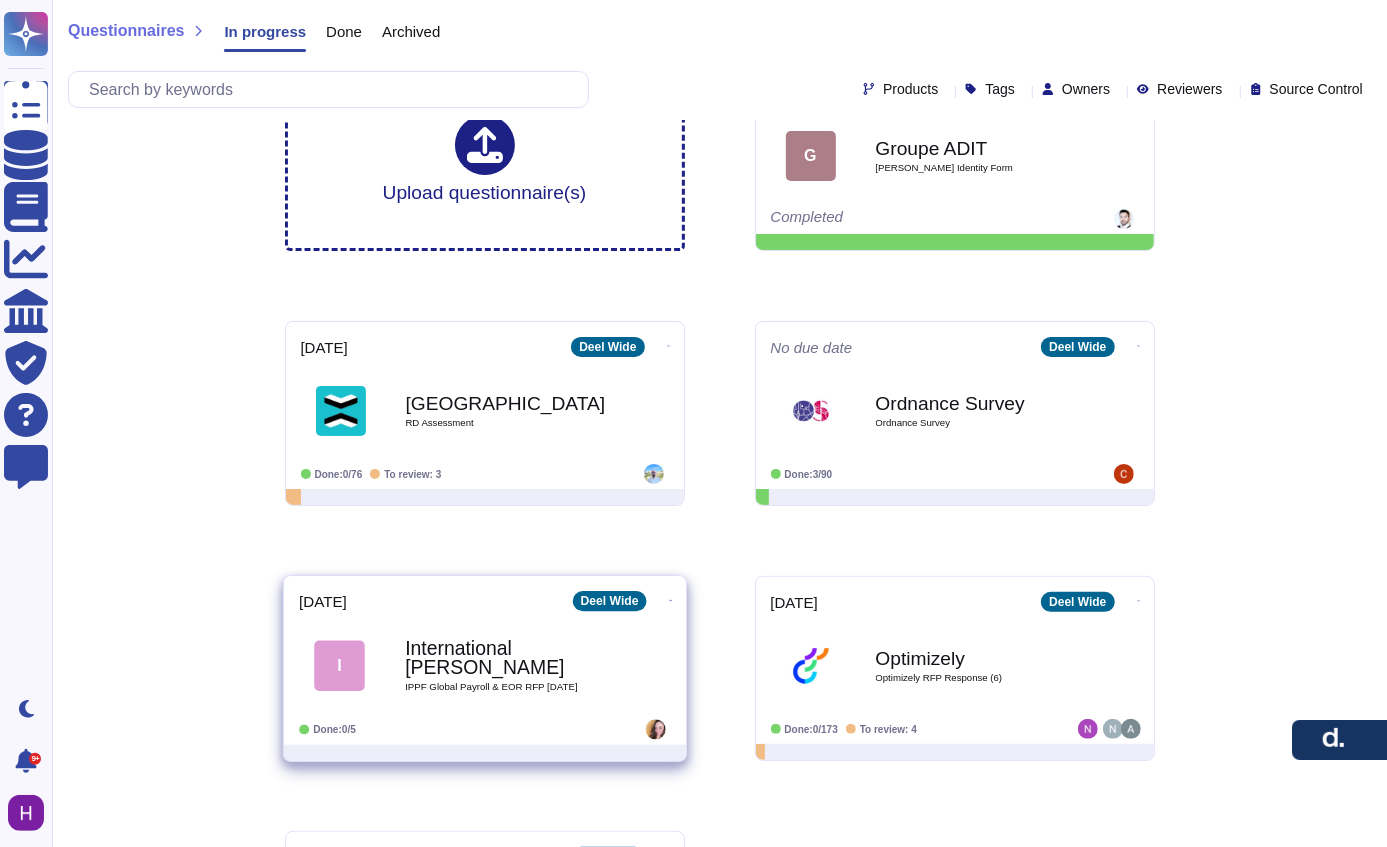 scroll, scrollTop: 253, scrollLeft: 0, axis: vertical 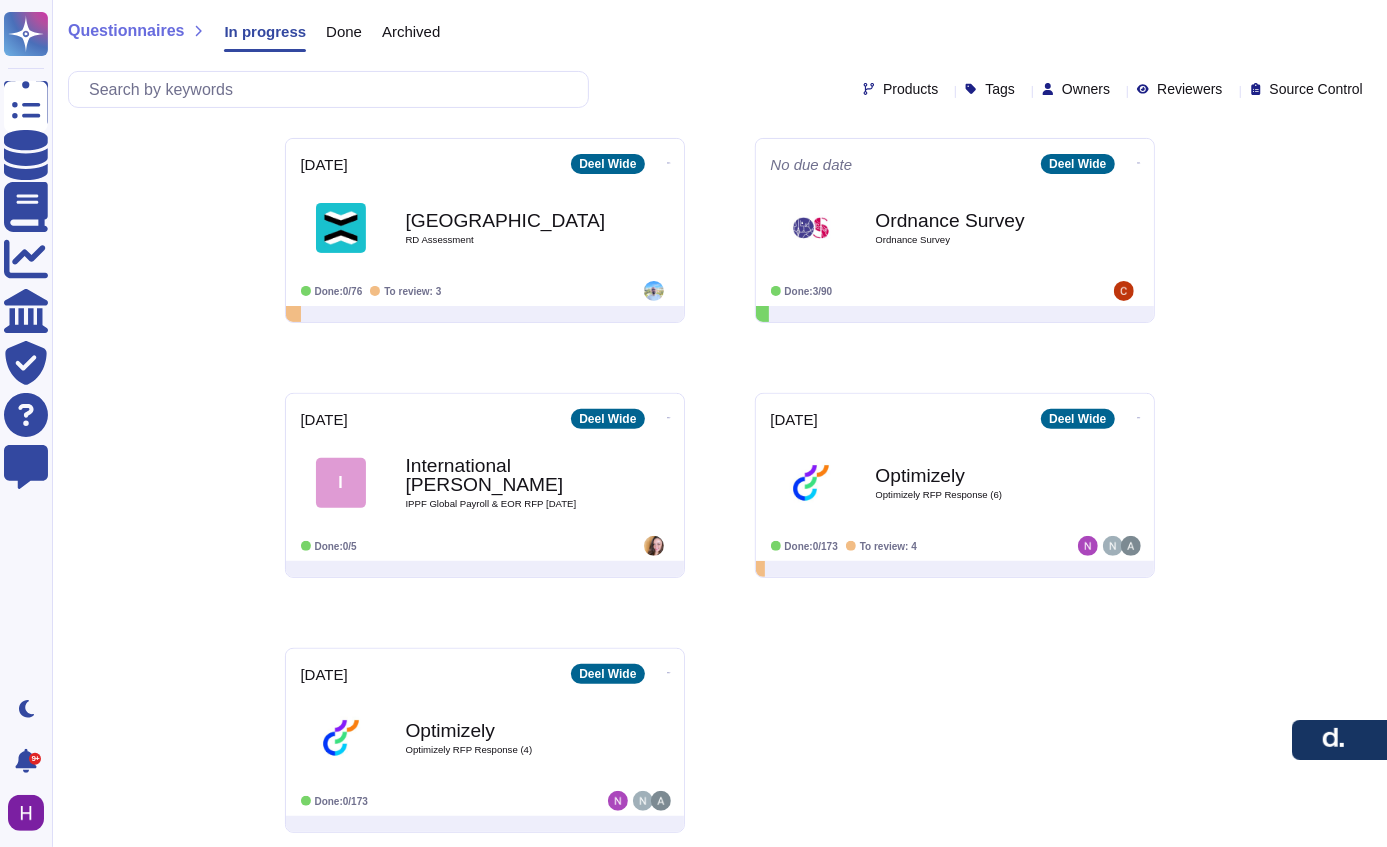 click on "Archived" at bounding box center [401, 36] 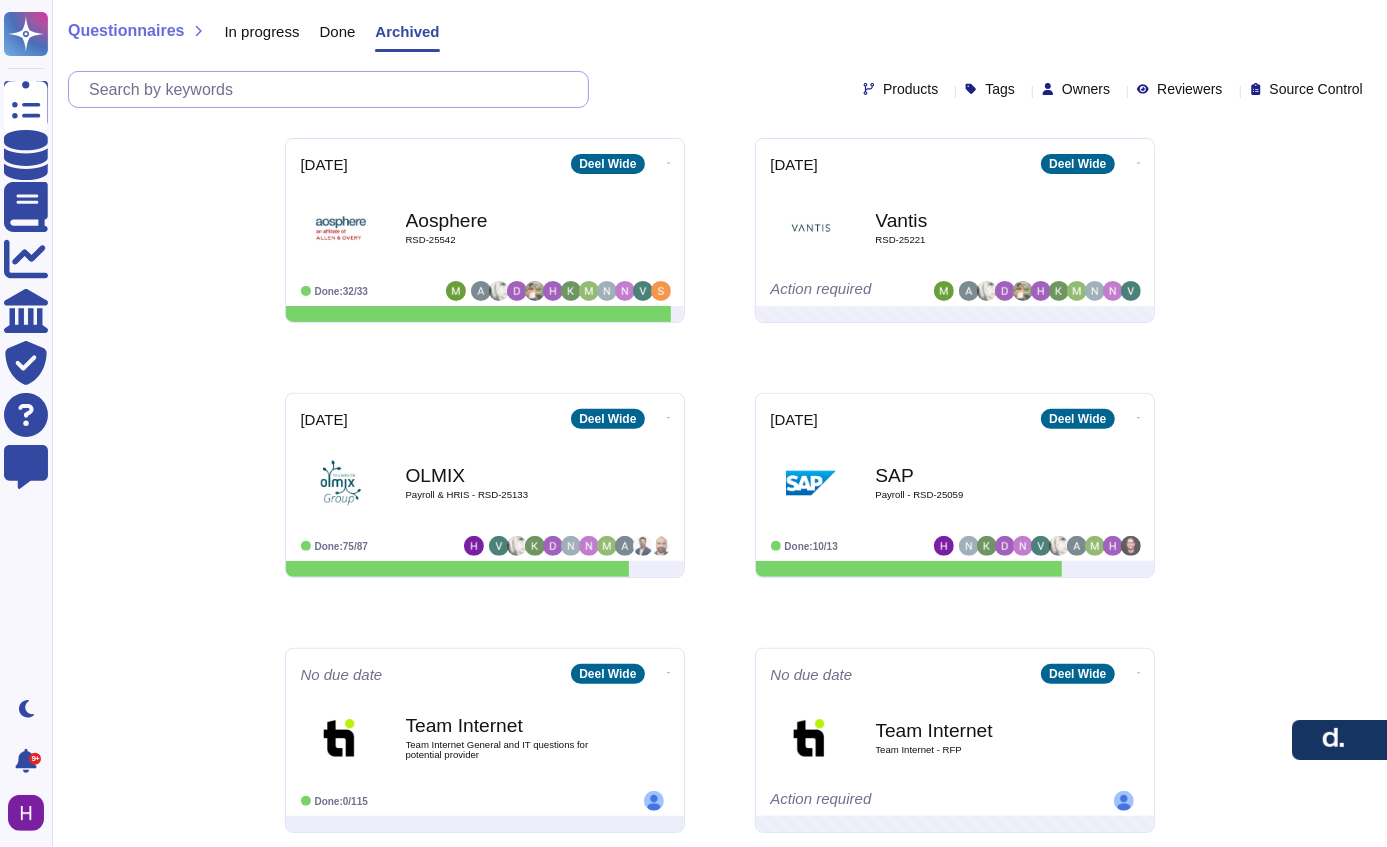 click at bounding box center [333, 89] 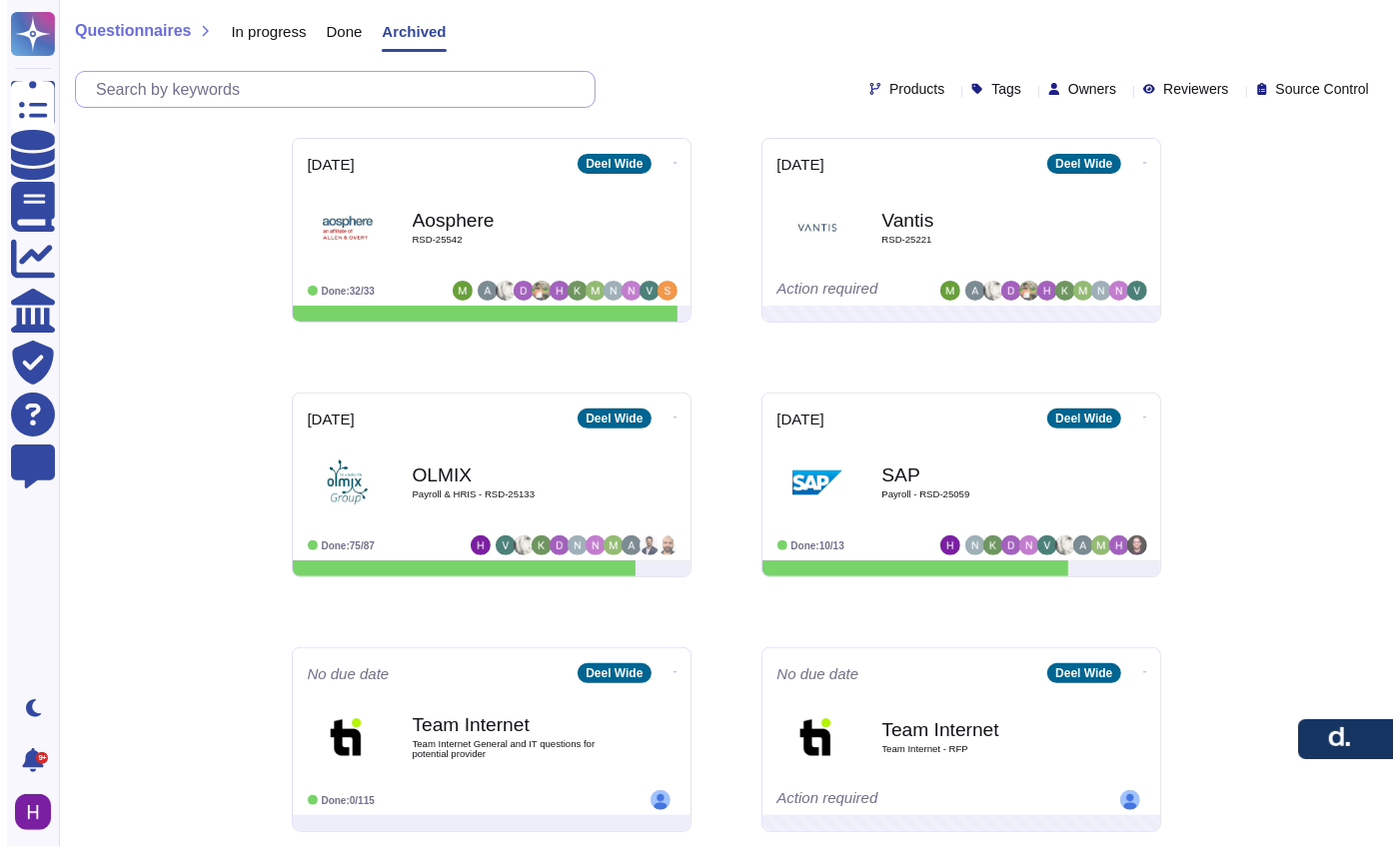 paste on "Clip HR People Needs" 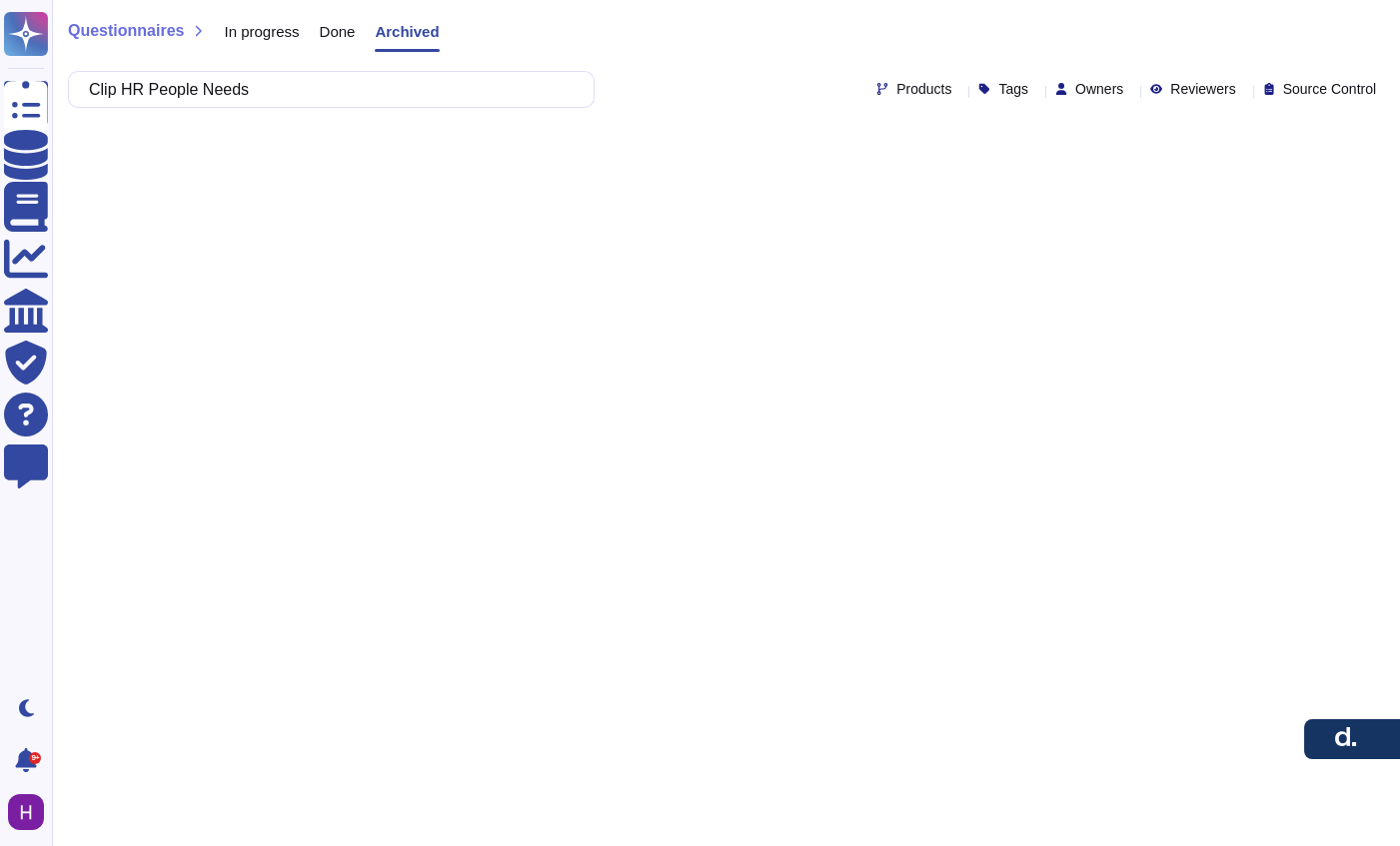 type on "Clip HR People Needs" 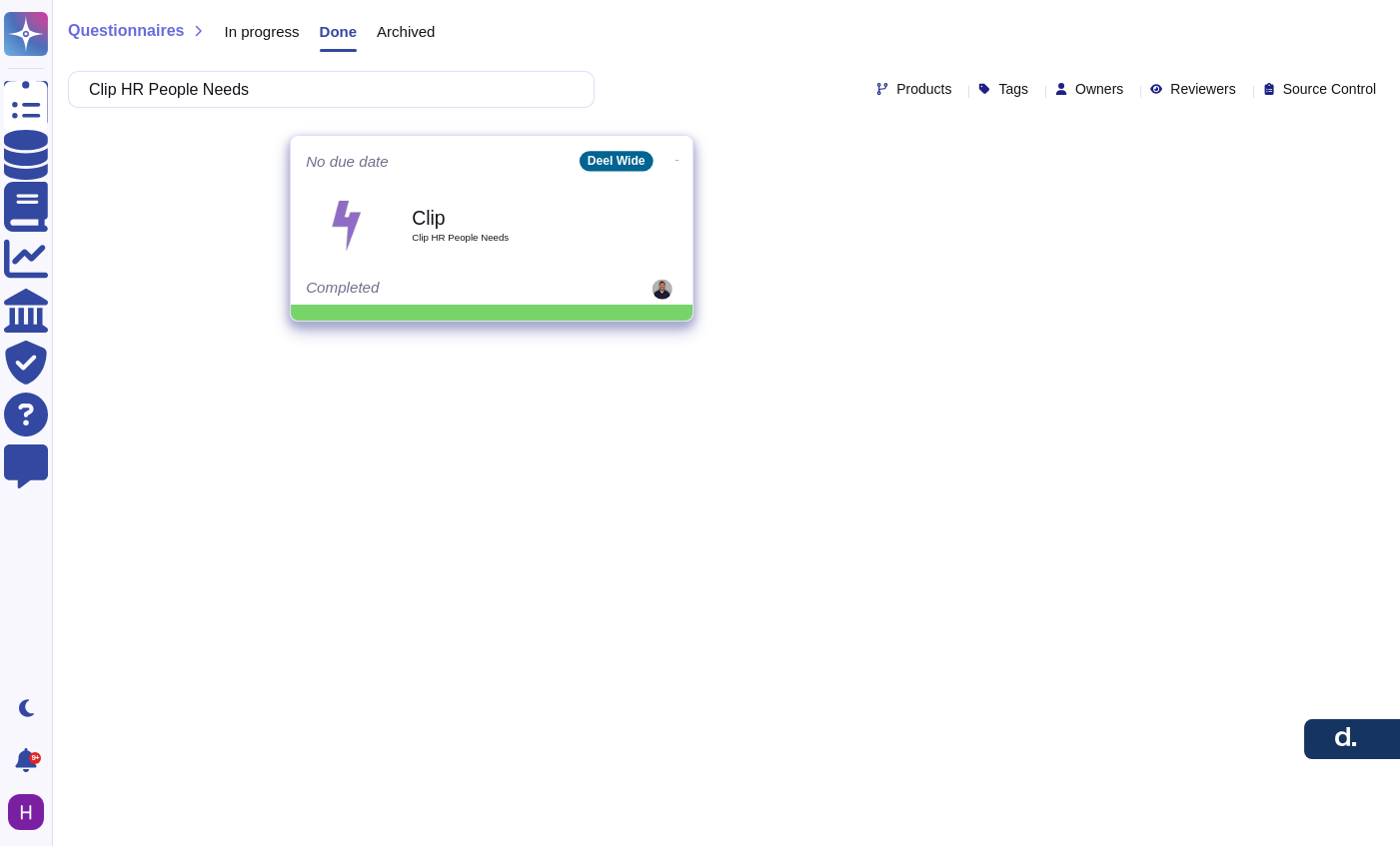 click on "Clip" at bounding box center (513, 217) 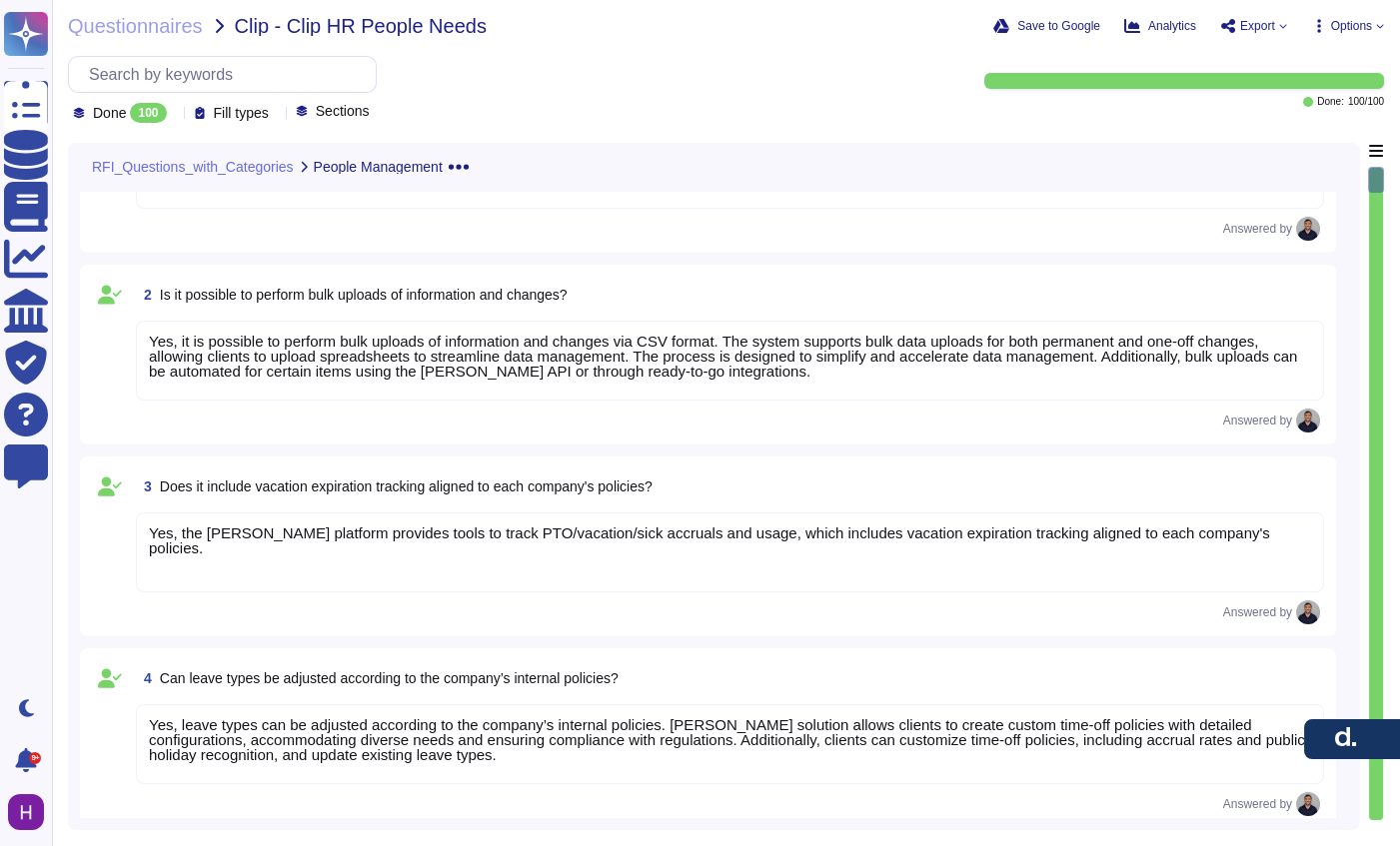 scroll, scrollTop: 0, scrollLeft: 0, axis: both 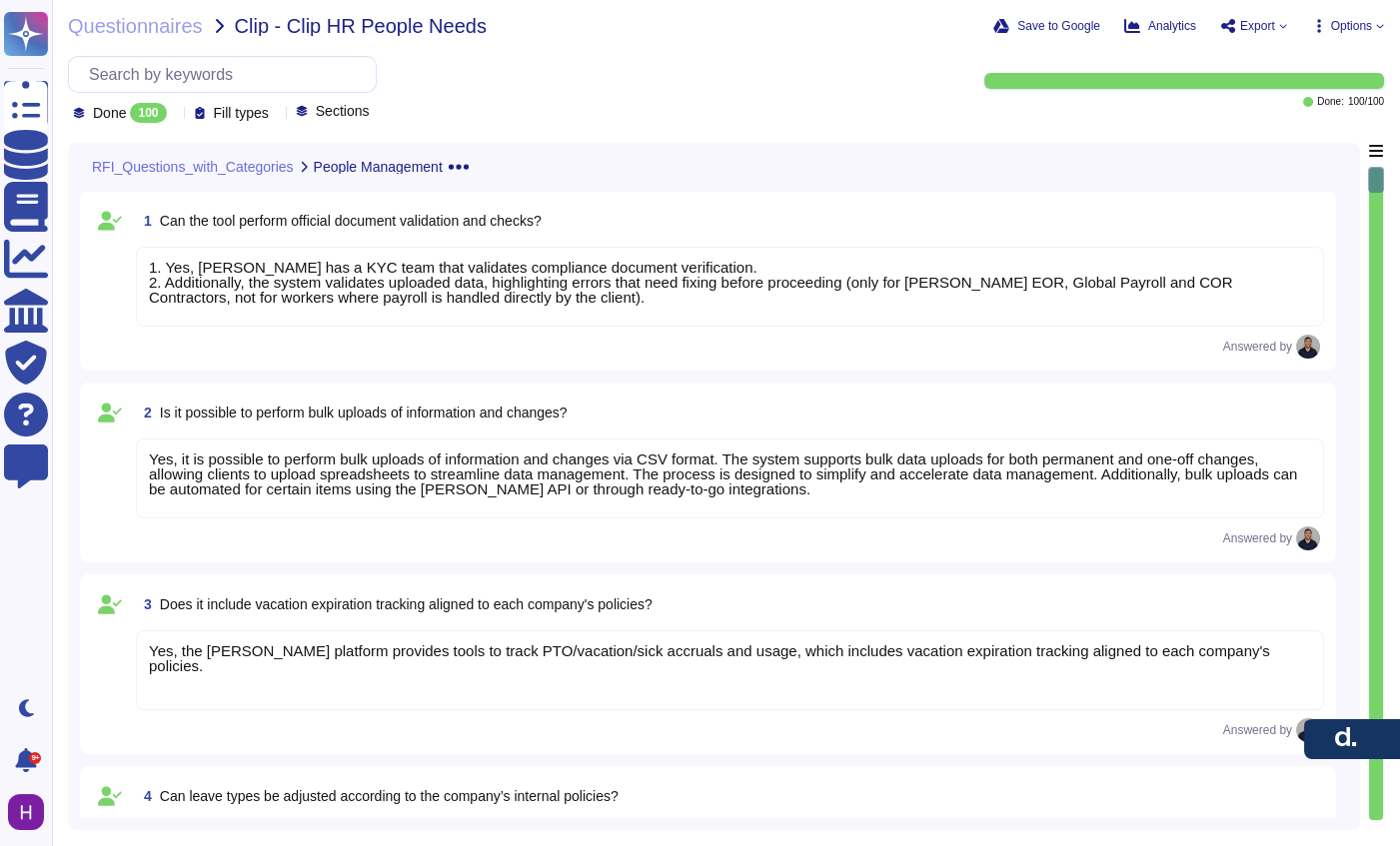 click on "1. Yes, [PERSON_NAME] has a KYC team that validates compliance document verification.
2. Additionally, the system validates uploaded data, highlighting errors that need fixing before proceeding (only for [PERSON_NAME] EOR, Global Payroll and COR Contractors, not for workers where payroll is handled directly by the client)." at bounding box center [729, 287] 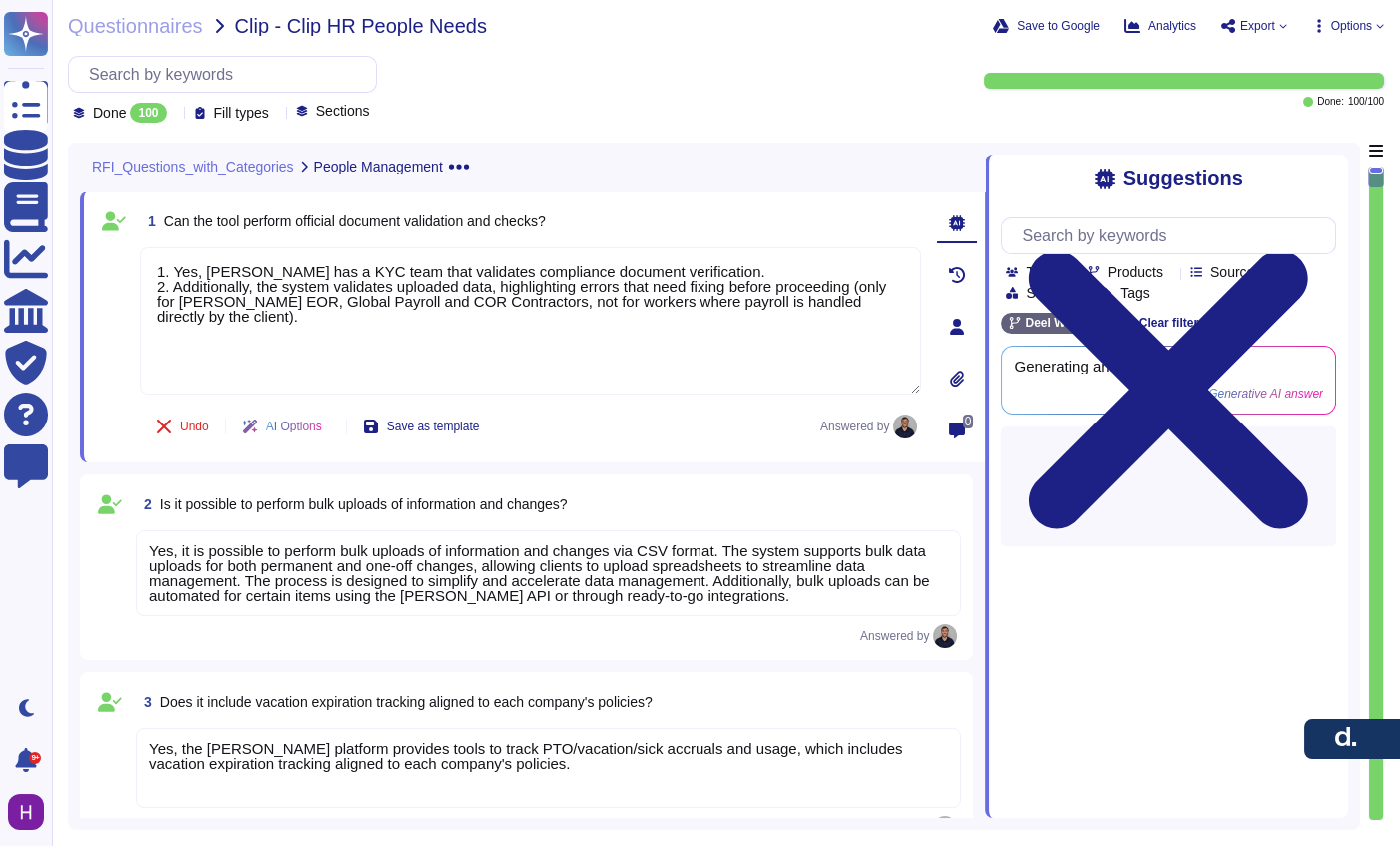 type on "1. Yes, [PERSON_NAME] has a KYC team that validates compliance document verification.
2. Additionally, the system validates uploaded data, highlighting errors that need fixing before proceeding (only for [PERSON_NAME] EOR, Global Payroll and COR Contractors, not for workers where payroll is handled directly by the client)." 